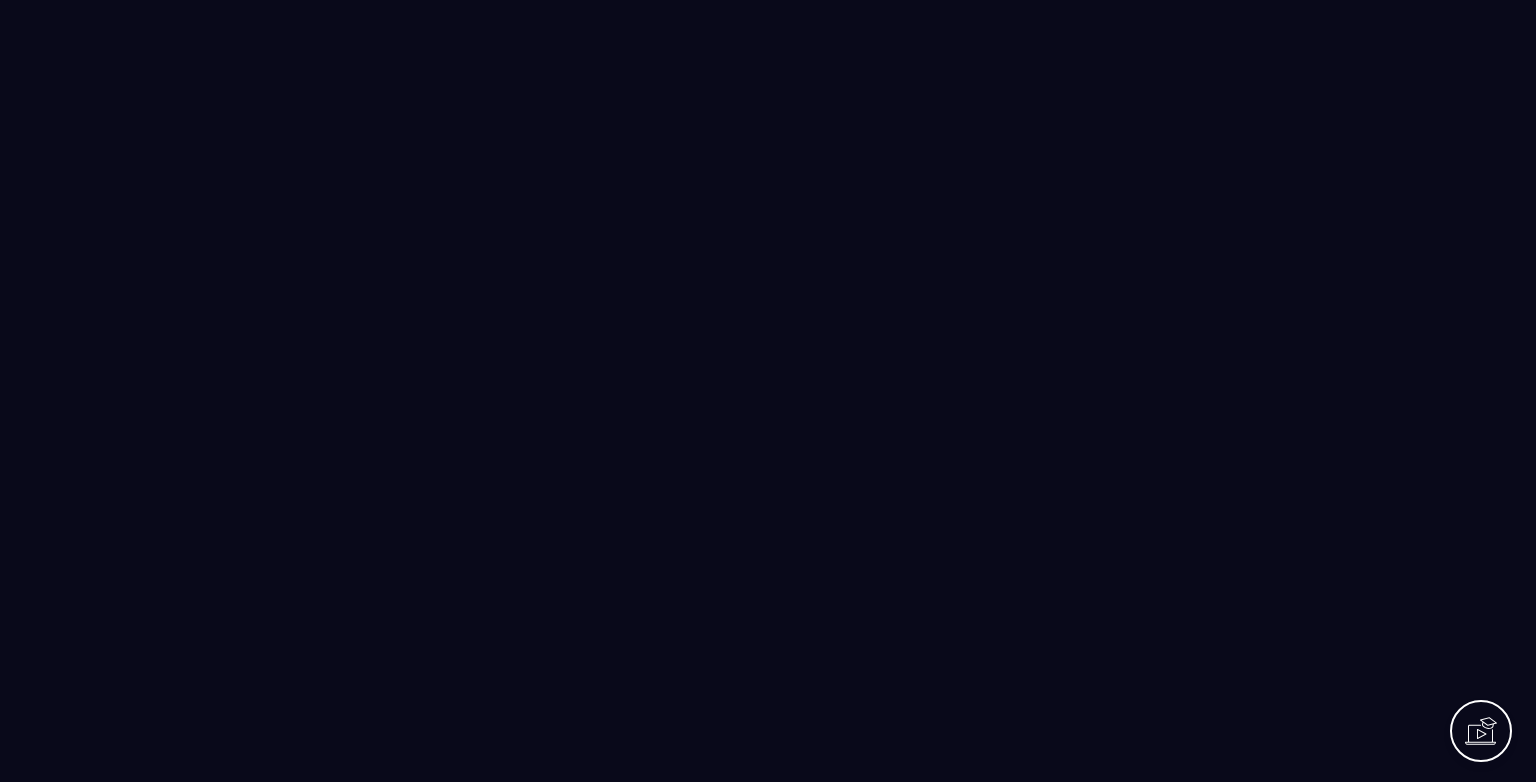 scroll, scrollTop: 0, scrollLeft: 0, axis: both 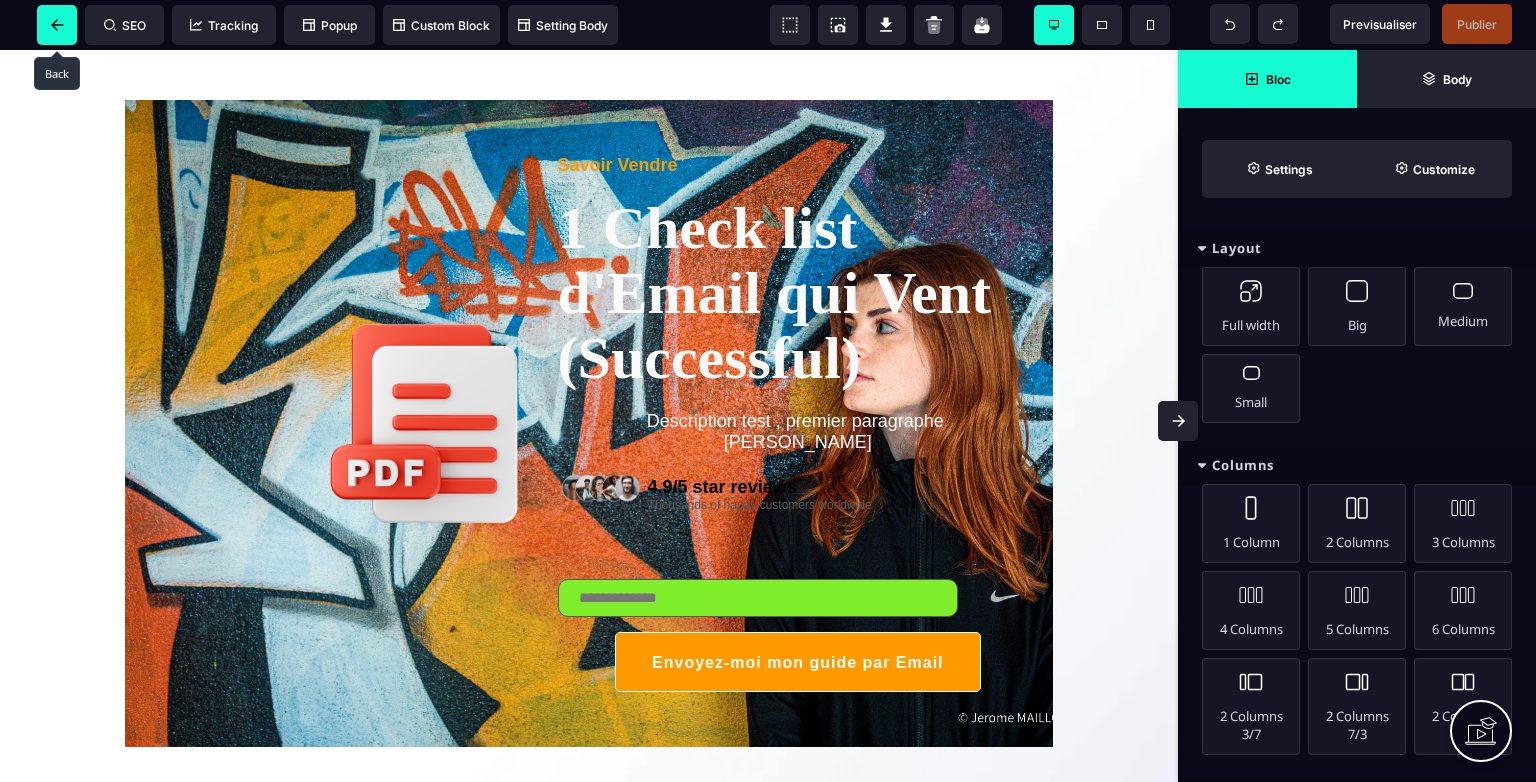 click at bounding box center (57, 25) 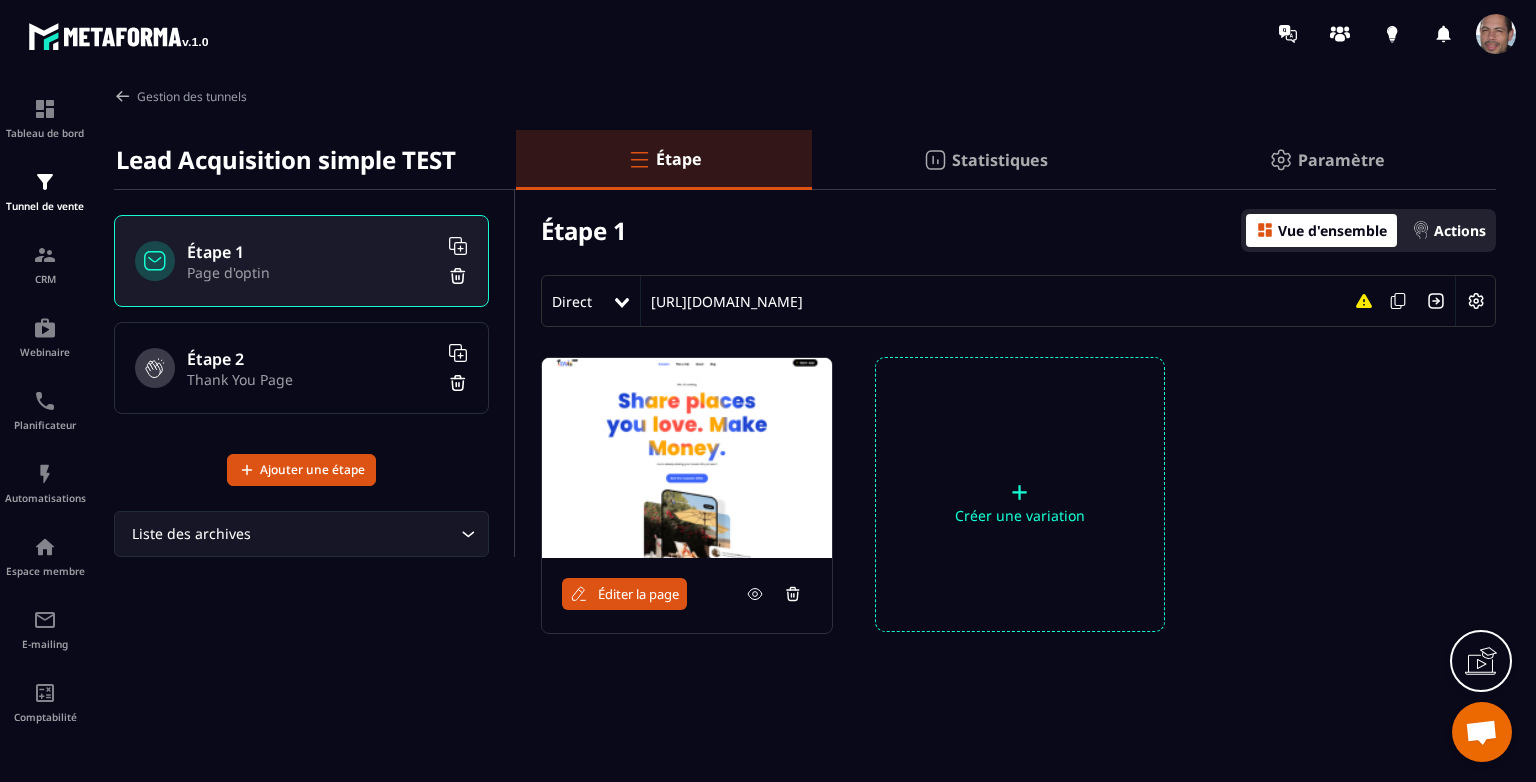 scroll, scrollTop: 17, scrollLeft: 0, axis: vertical 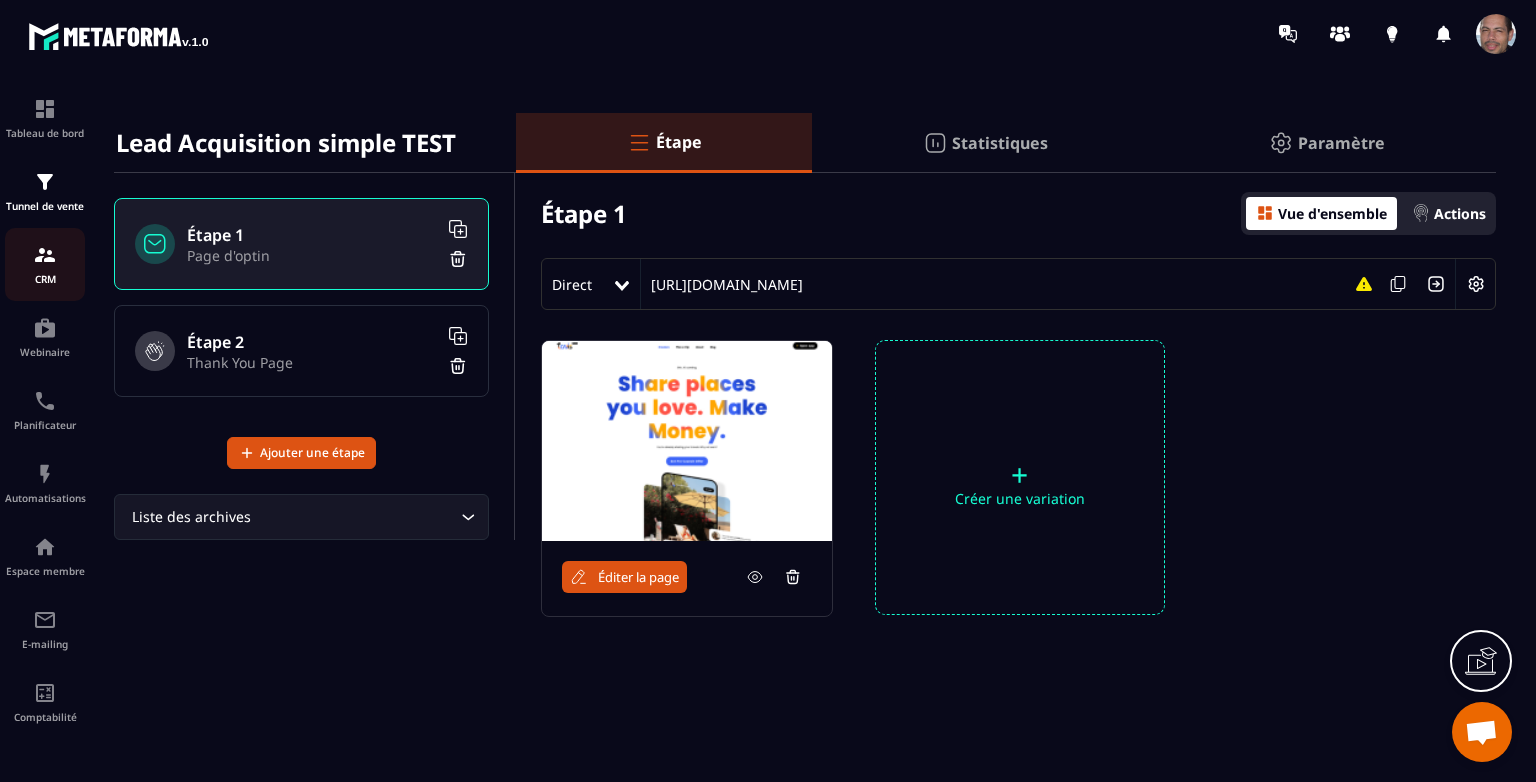 click on "CRM" at bounding box center (45, 279) 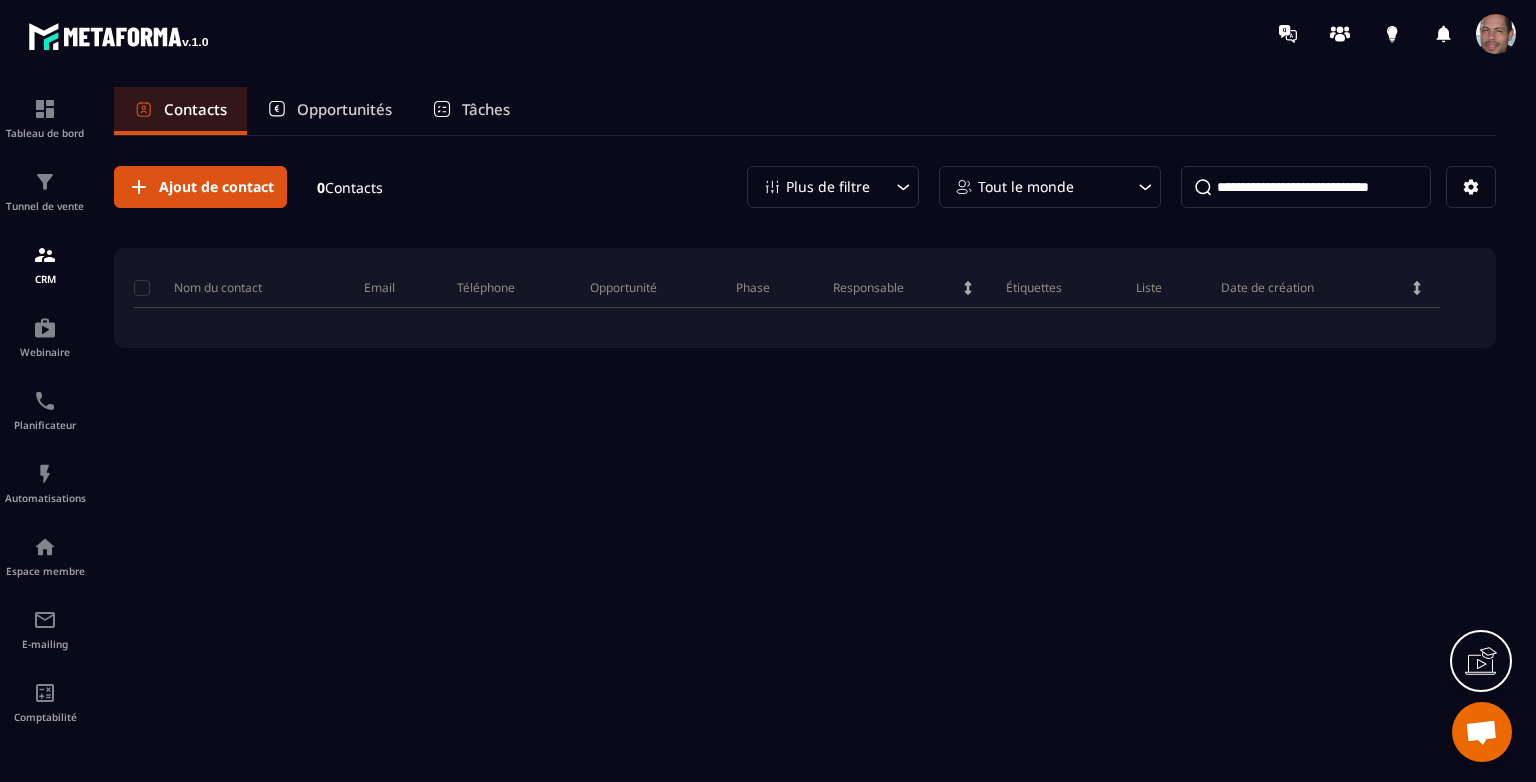 drag, startPoint x: 62, startPoint y: 339, endPoint x: 89, endPoint y: 424, distance: 89.1852 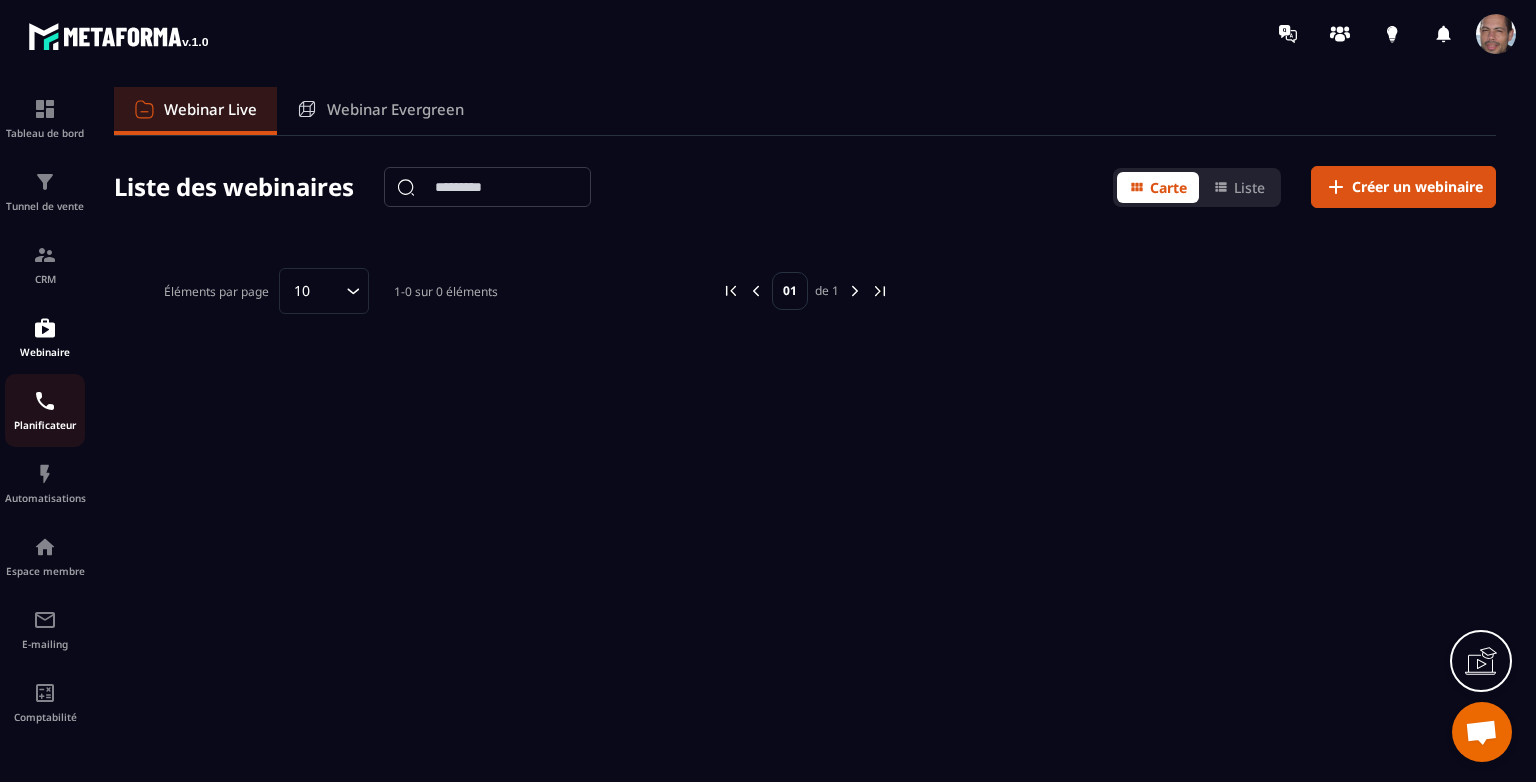 click at bounding box center (45, 401) 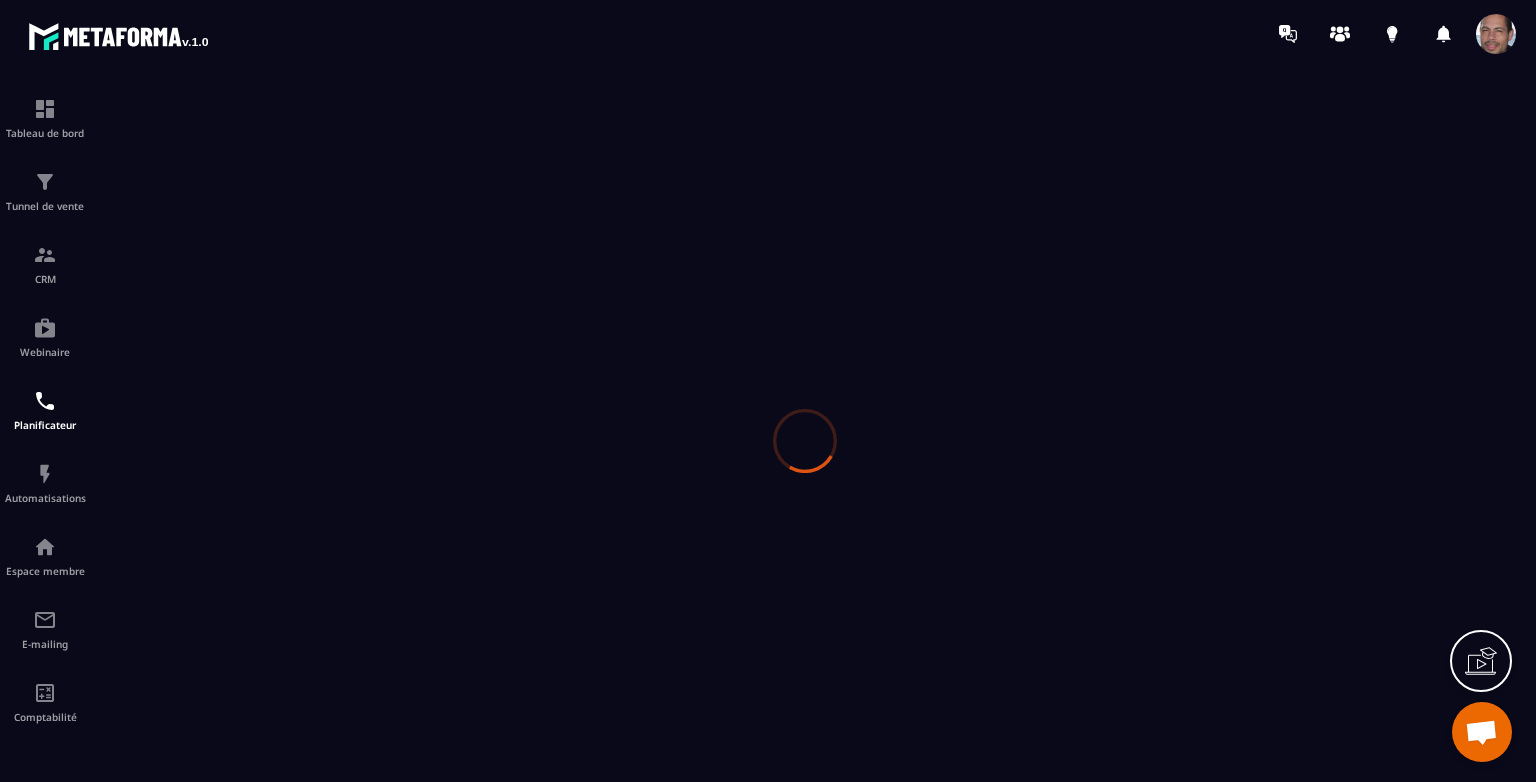 scroll, scrollTop: 0, scrollLeft: 0, axis: both 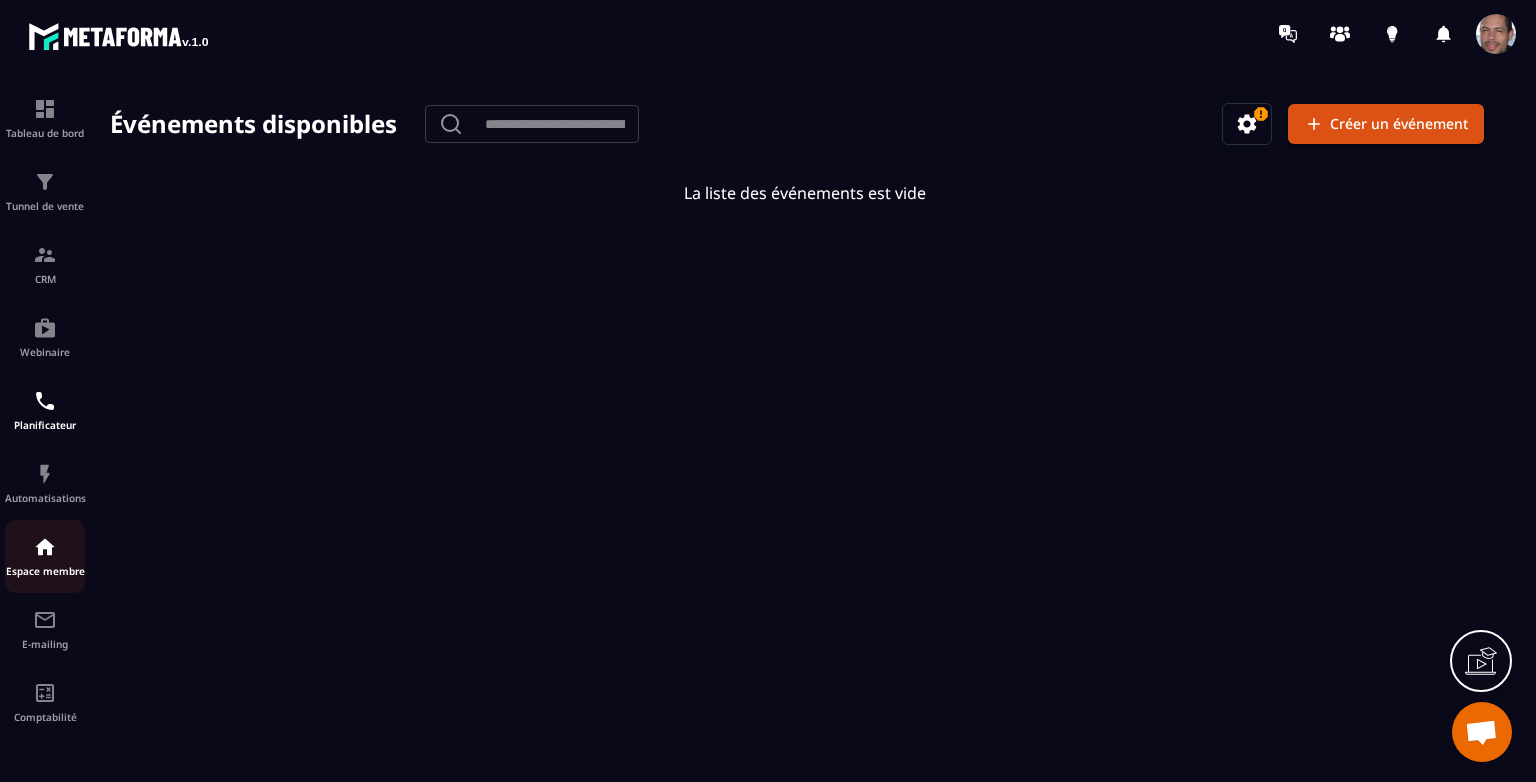click on "Espace membre" at bounding box center [45, 556] 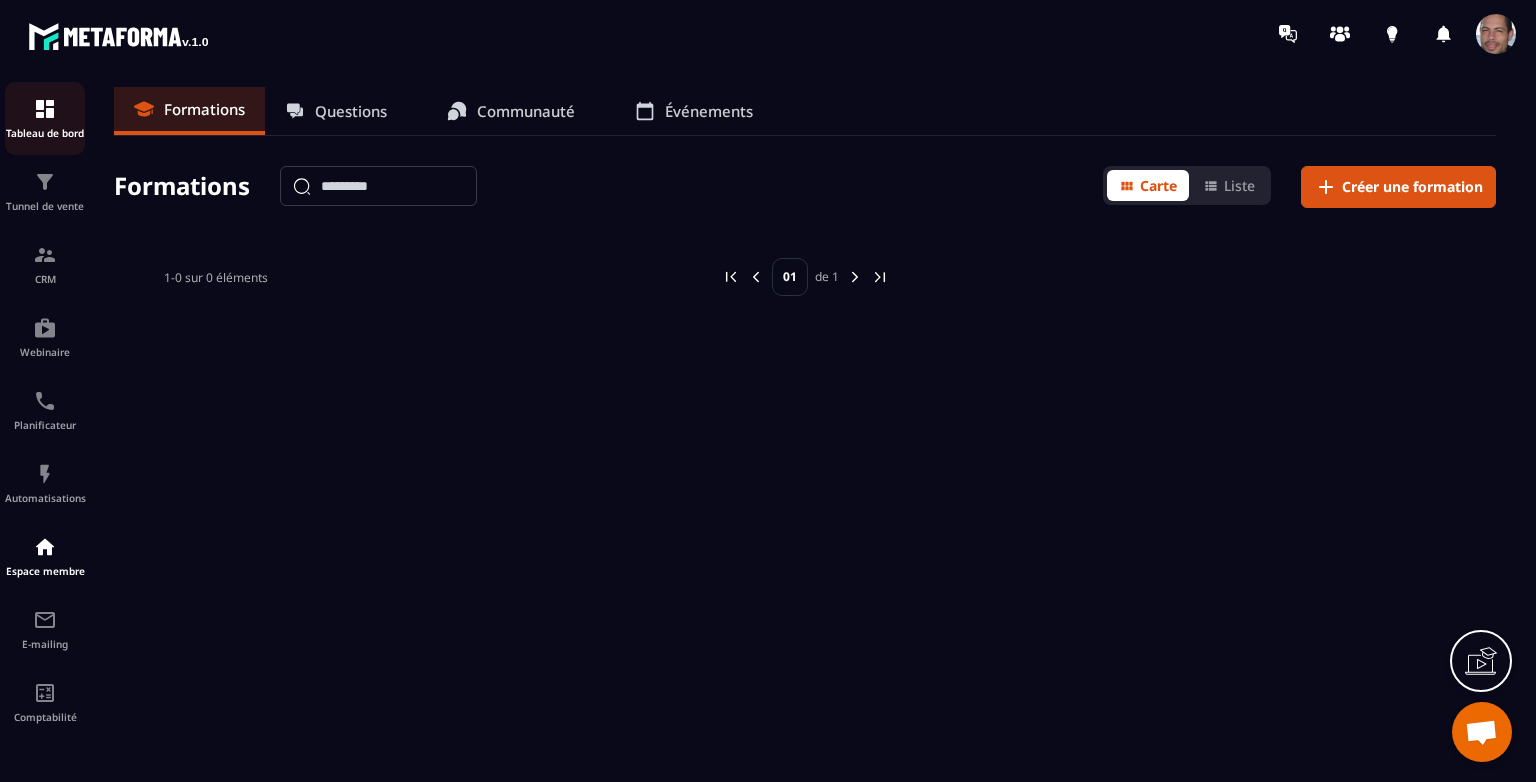 click at bounding box center [45, 109] 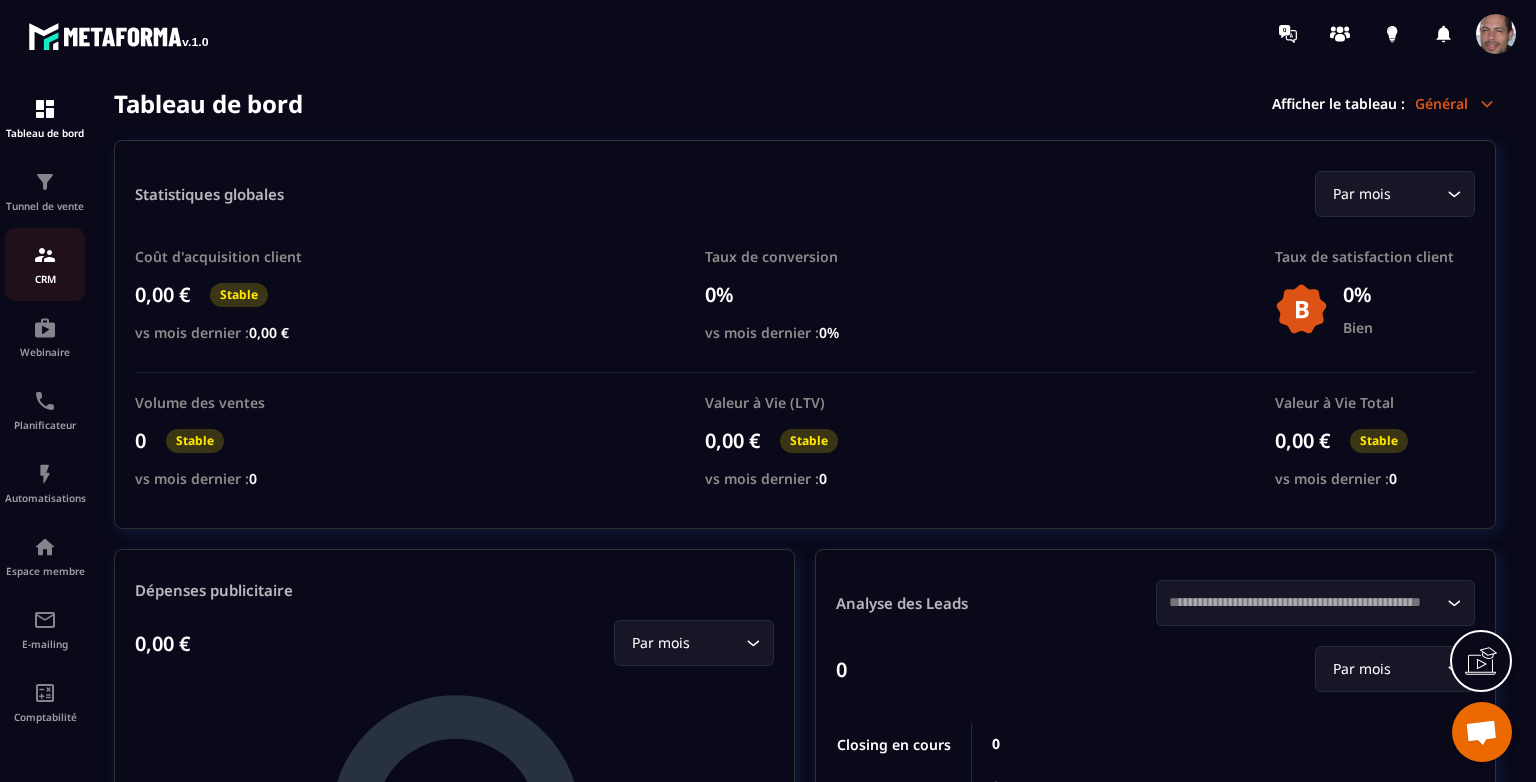click on "CRM" at bounding box center [45, 279] 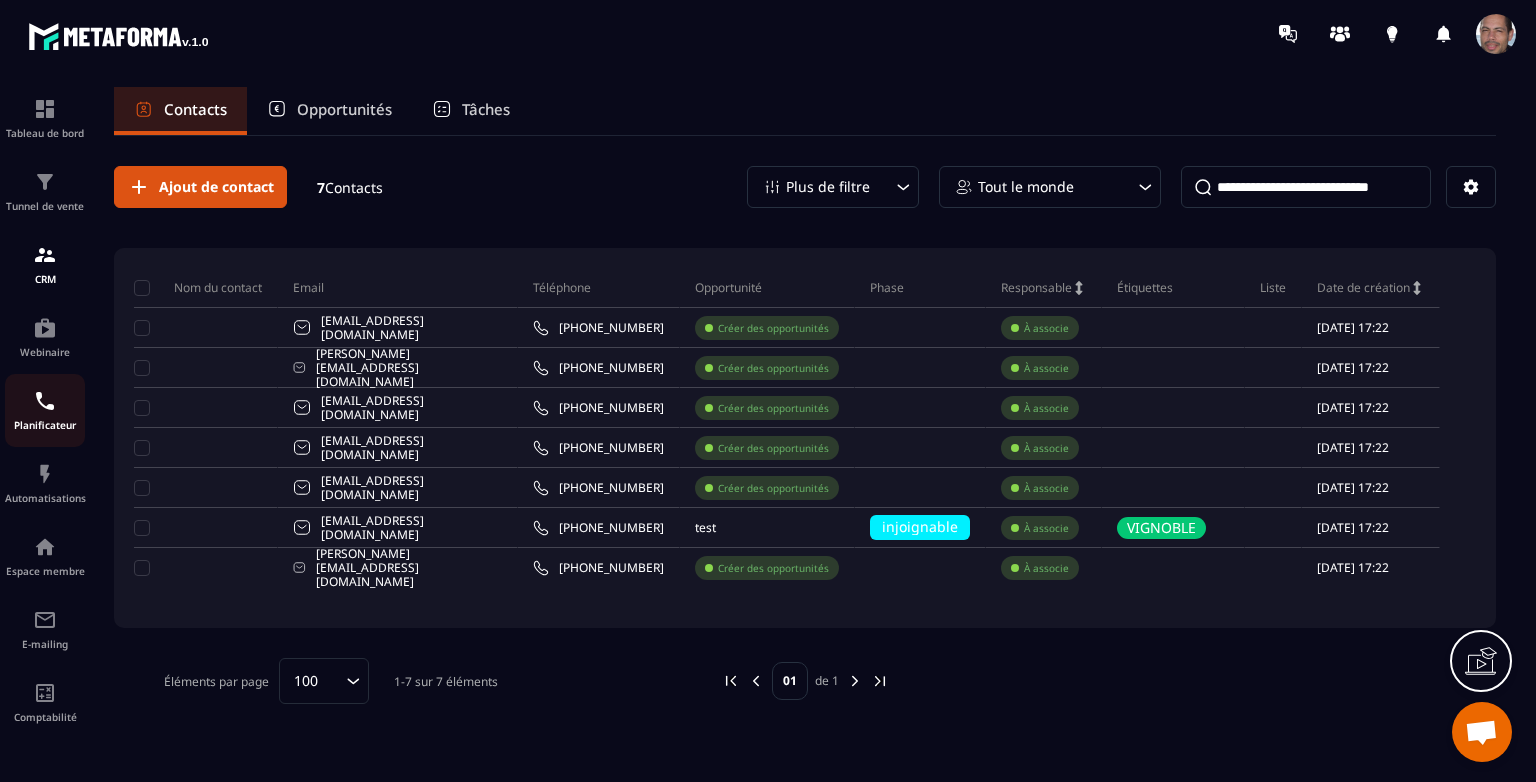 click on "Planificateur" at bounding box center (45, 410) 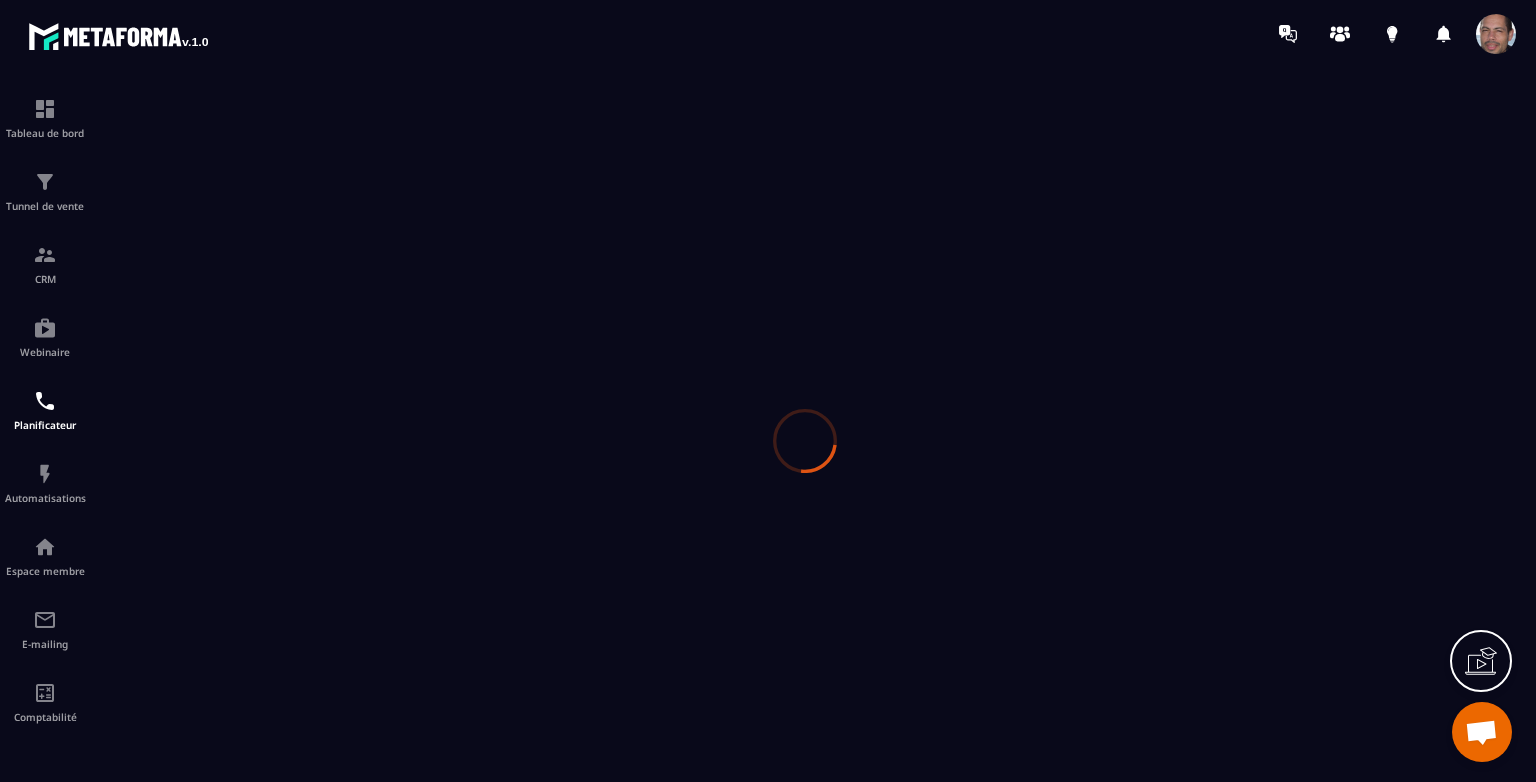 scroll, scrollTop: 0, scrollLeft: 0, axis: both 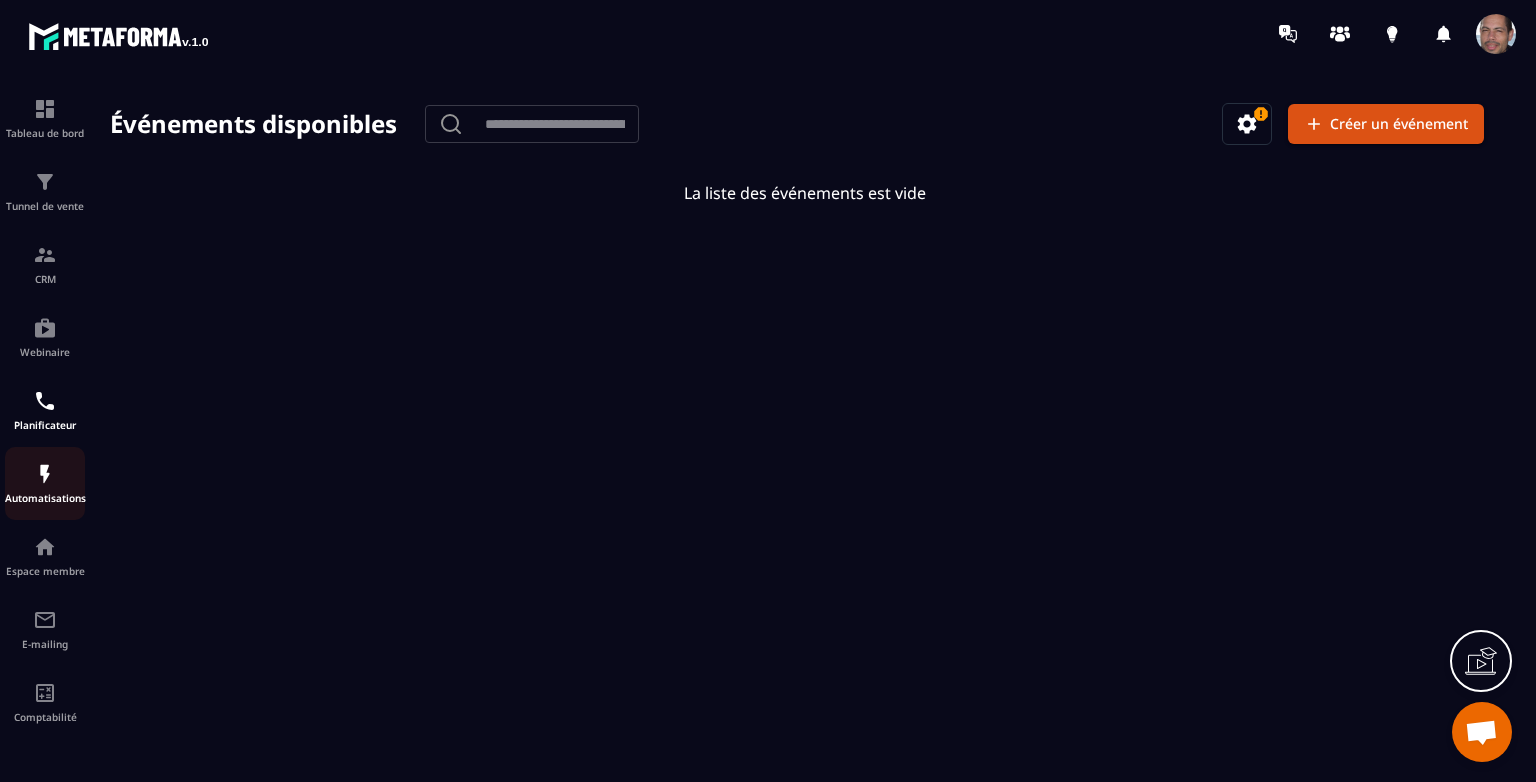 click at bounding box center [45, 474] 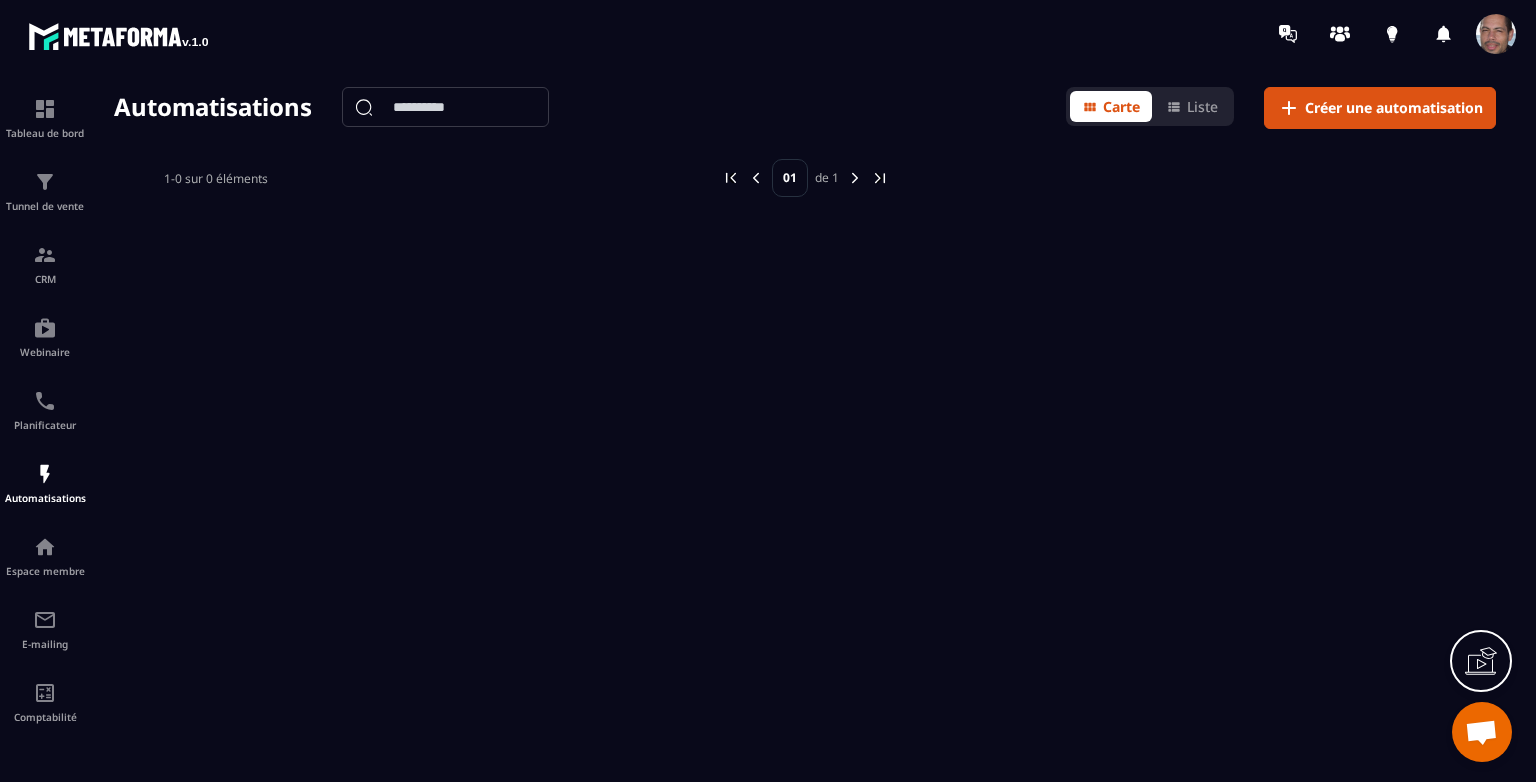 click at bounding box center (1496, 34) 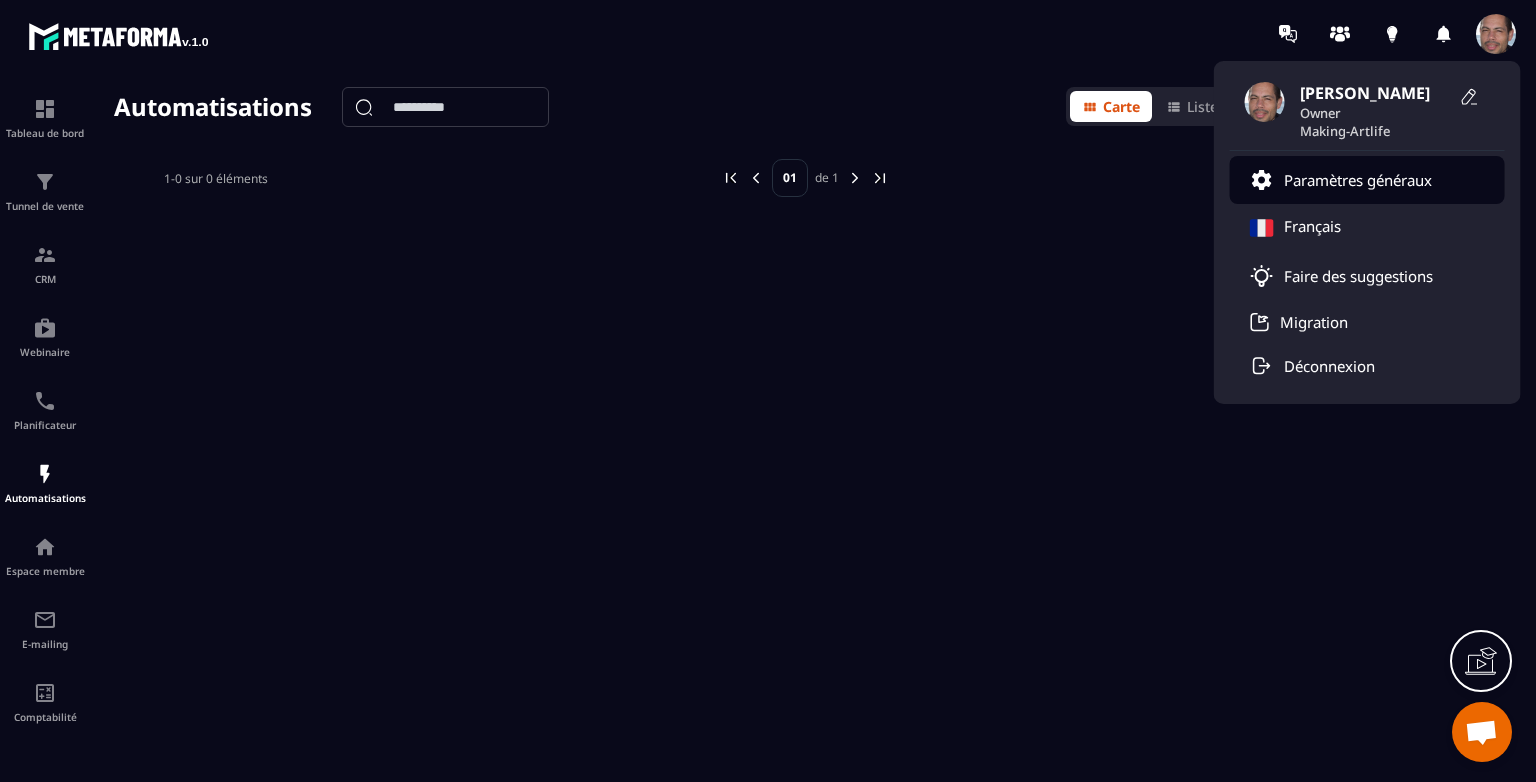 click on "Paramètres généraux" at bounding box center (1358, 180) 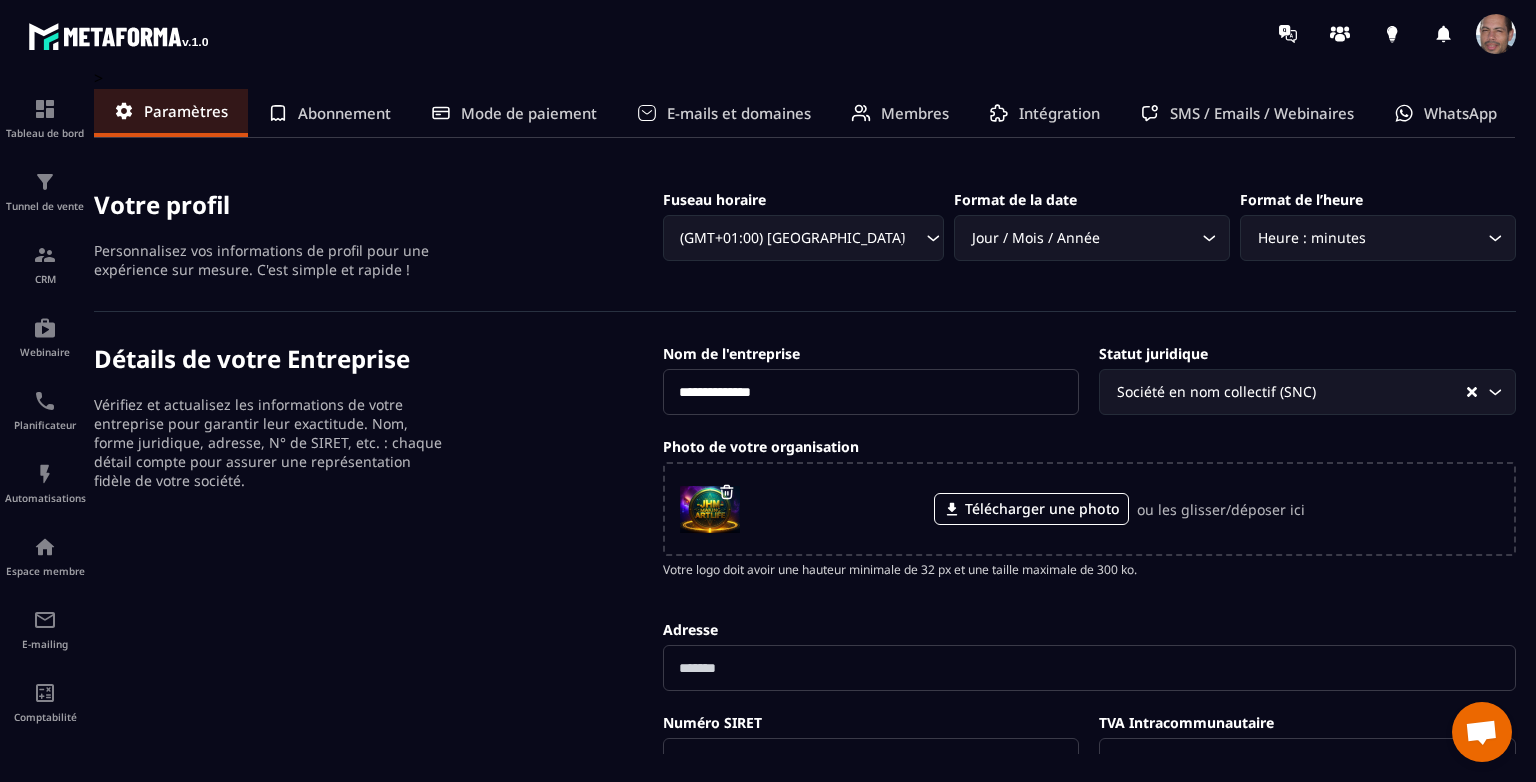 click on "Membres" at bounding box center [915, 113] 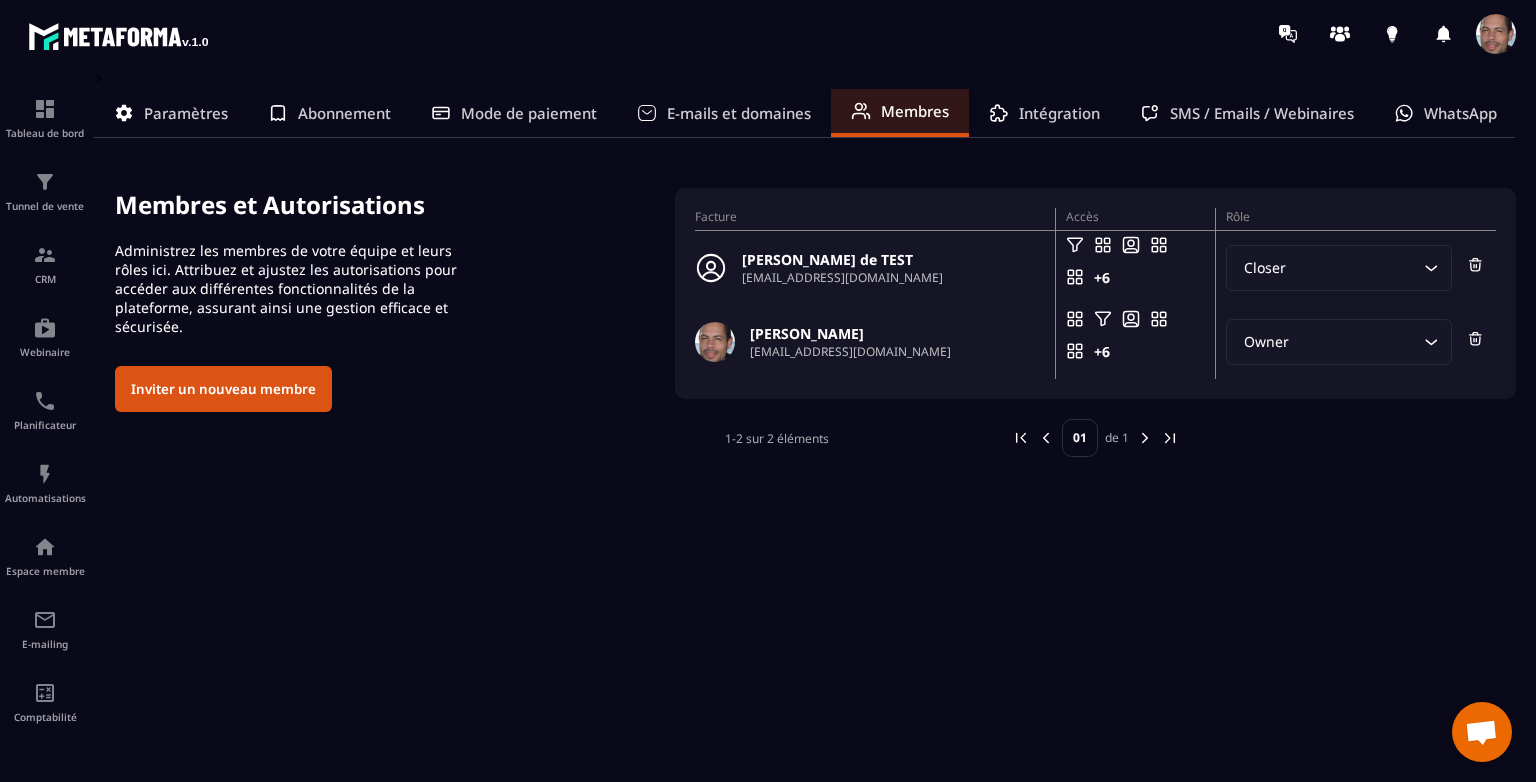 click on "Intégration" at bounding box center (1059, 113) 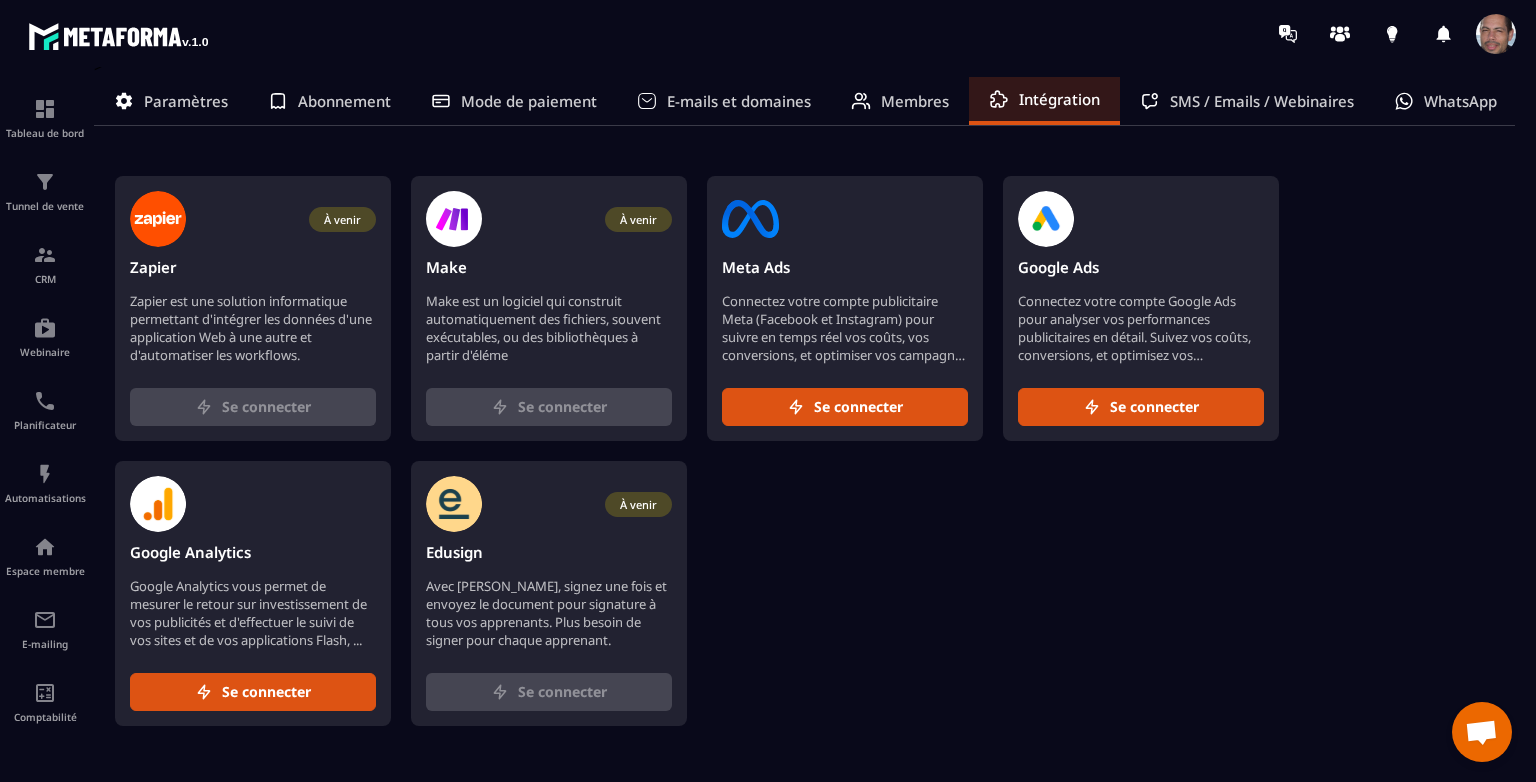 scroll, scrollTop: 0, scrollLeft: 0, axis: both 